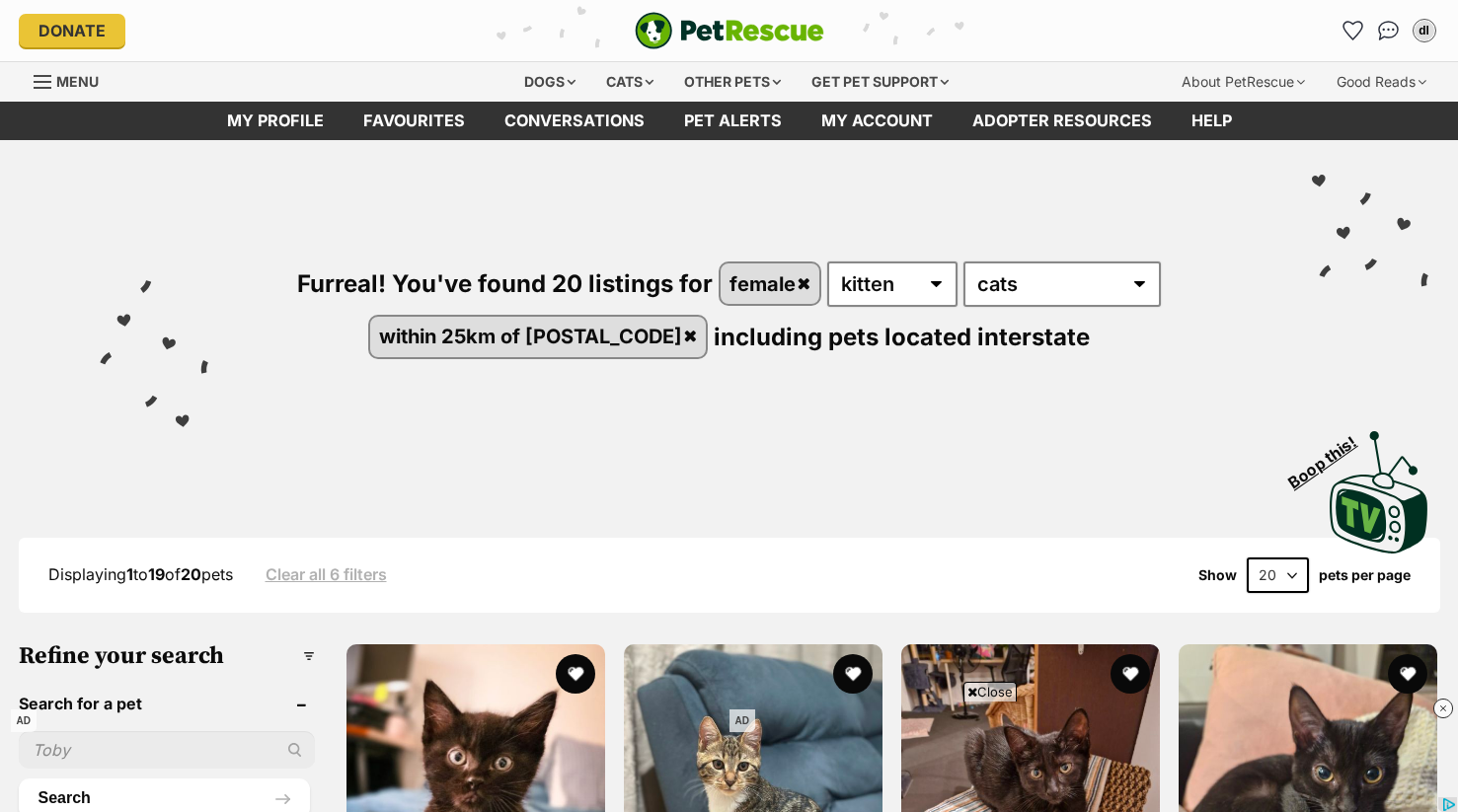 scroll, scrollTop: 1206, scrollLeft: 0, axis: vertical 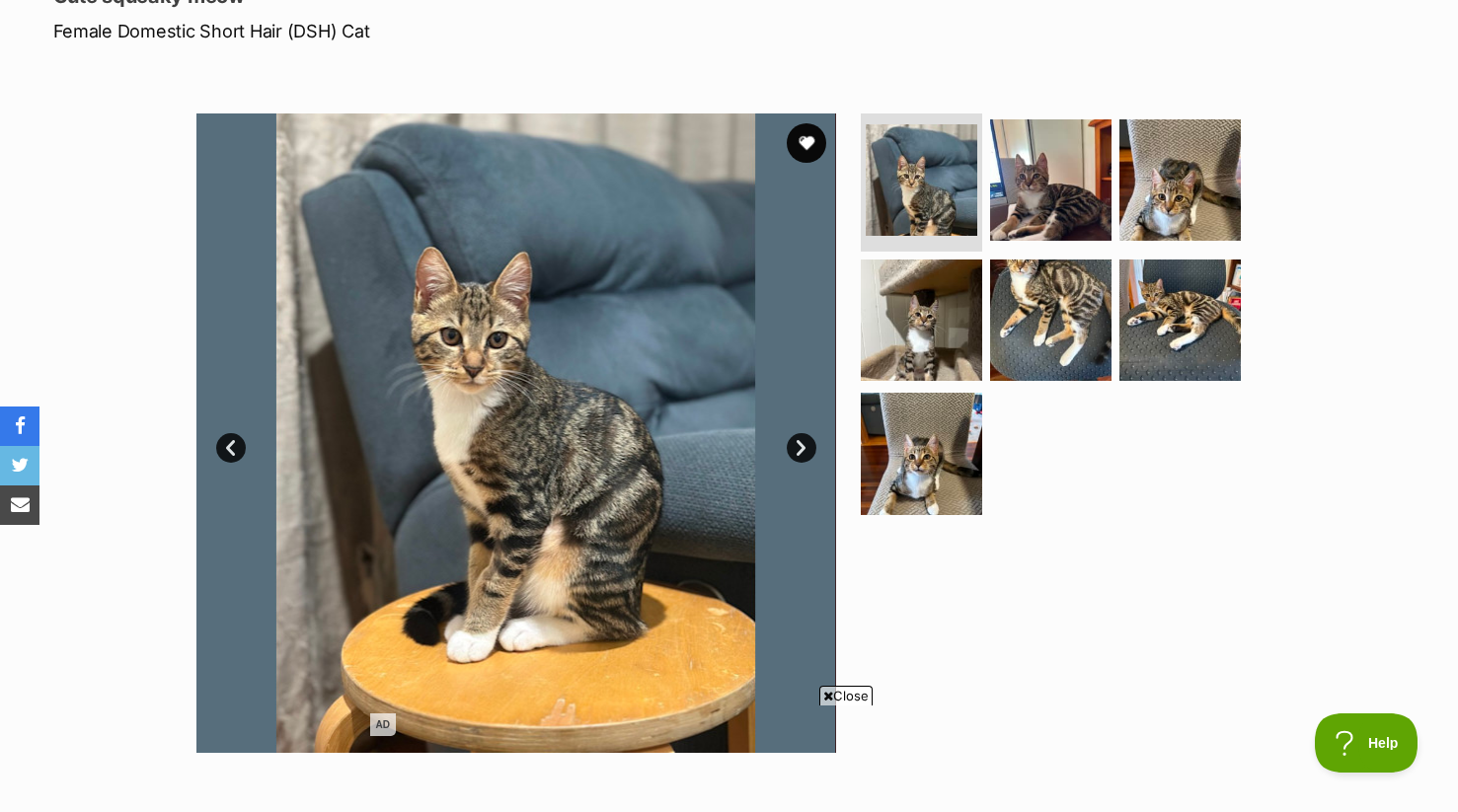 click on "Next" at bounding box center (802, 448) 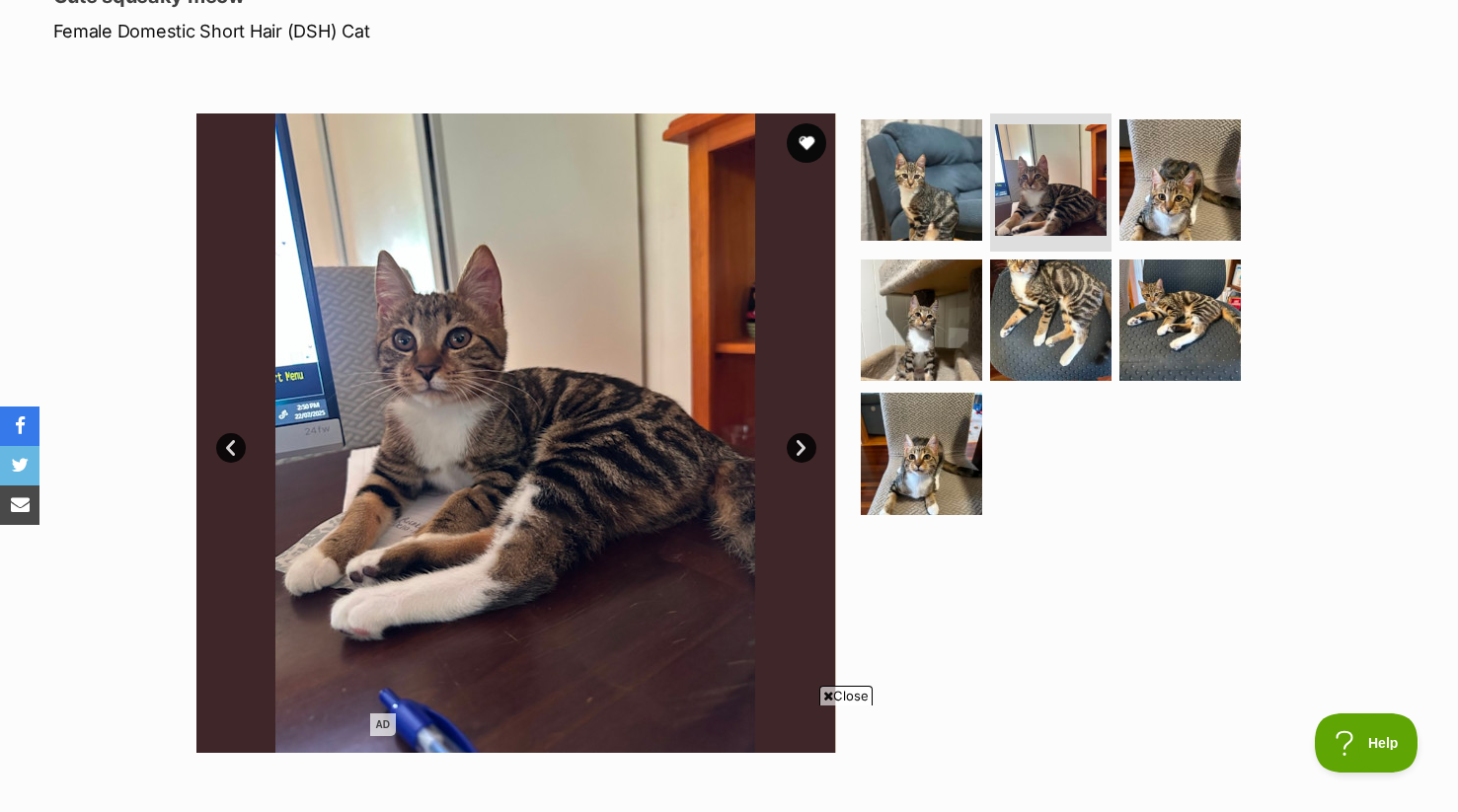 click on "Next" at bounding box center [802, 448] 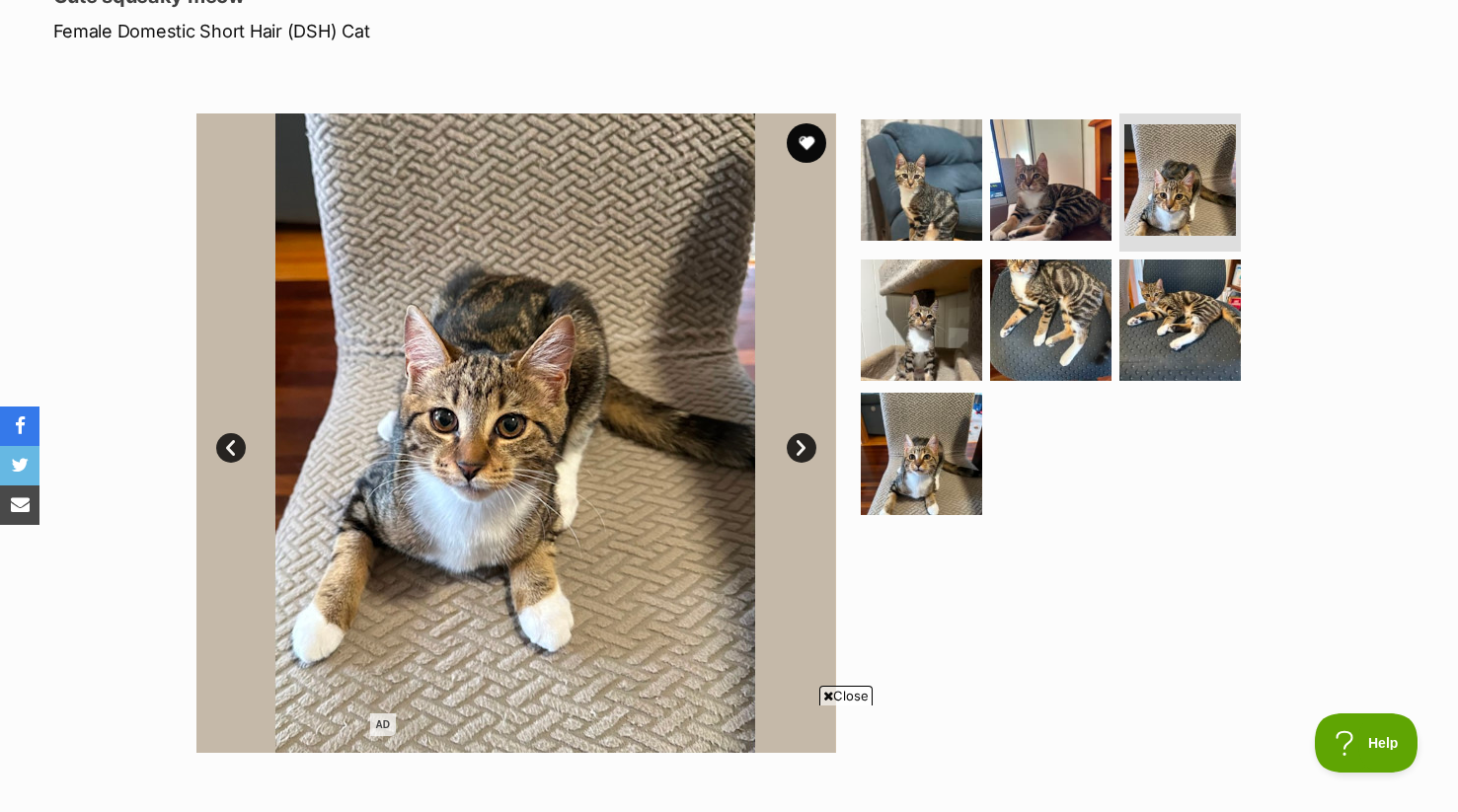 click on "Next" at bounding box center (802, 448) 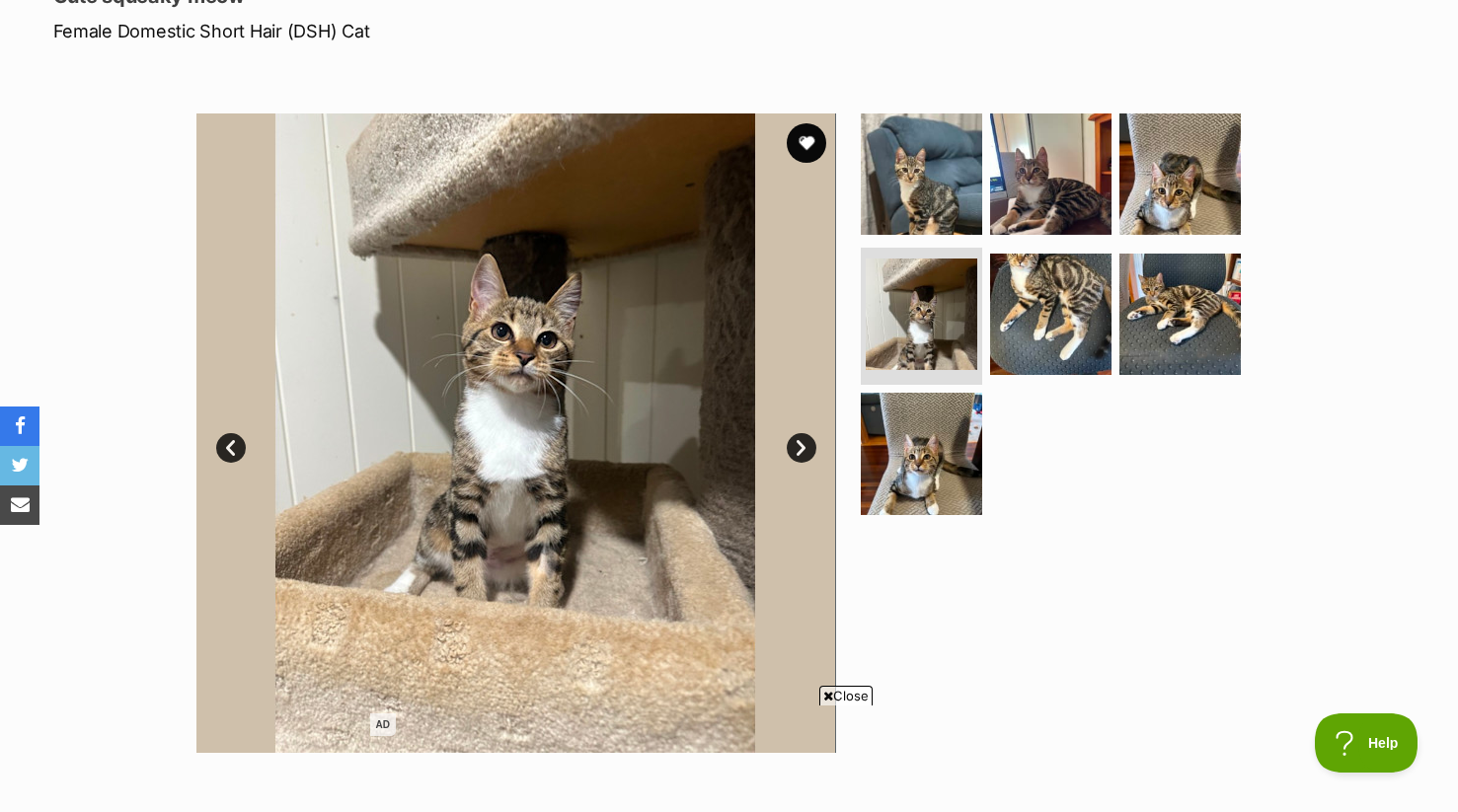 click on "Next" at bounding box center (802, 448) 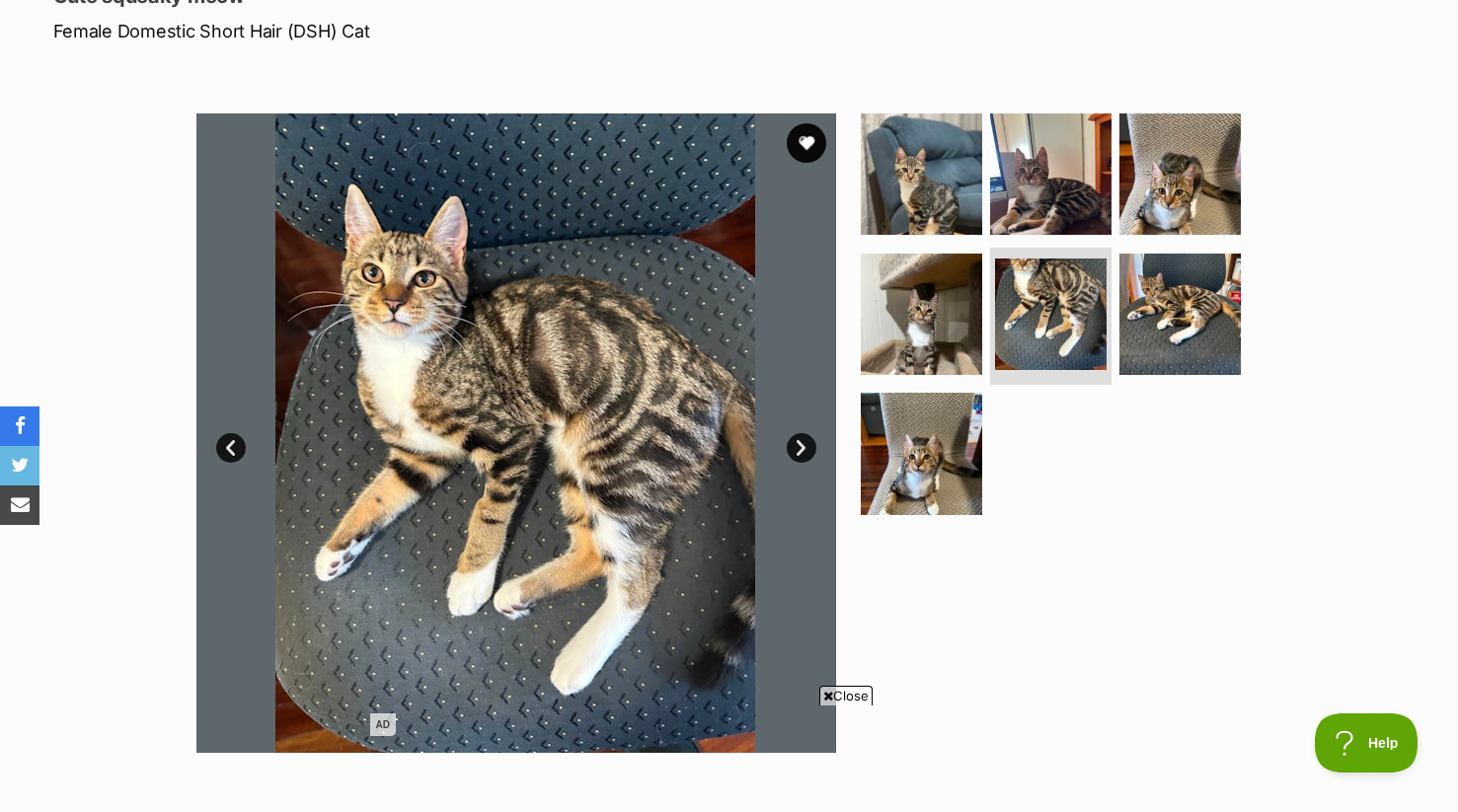 click at bounding box center [515, 433] 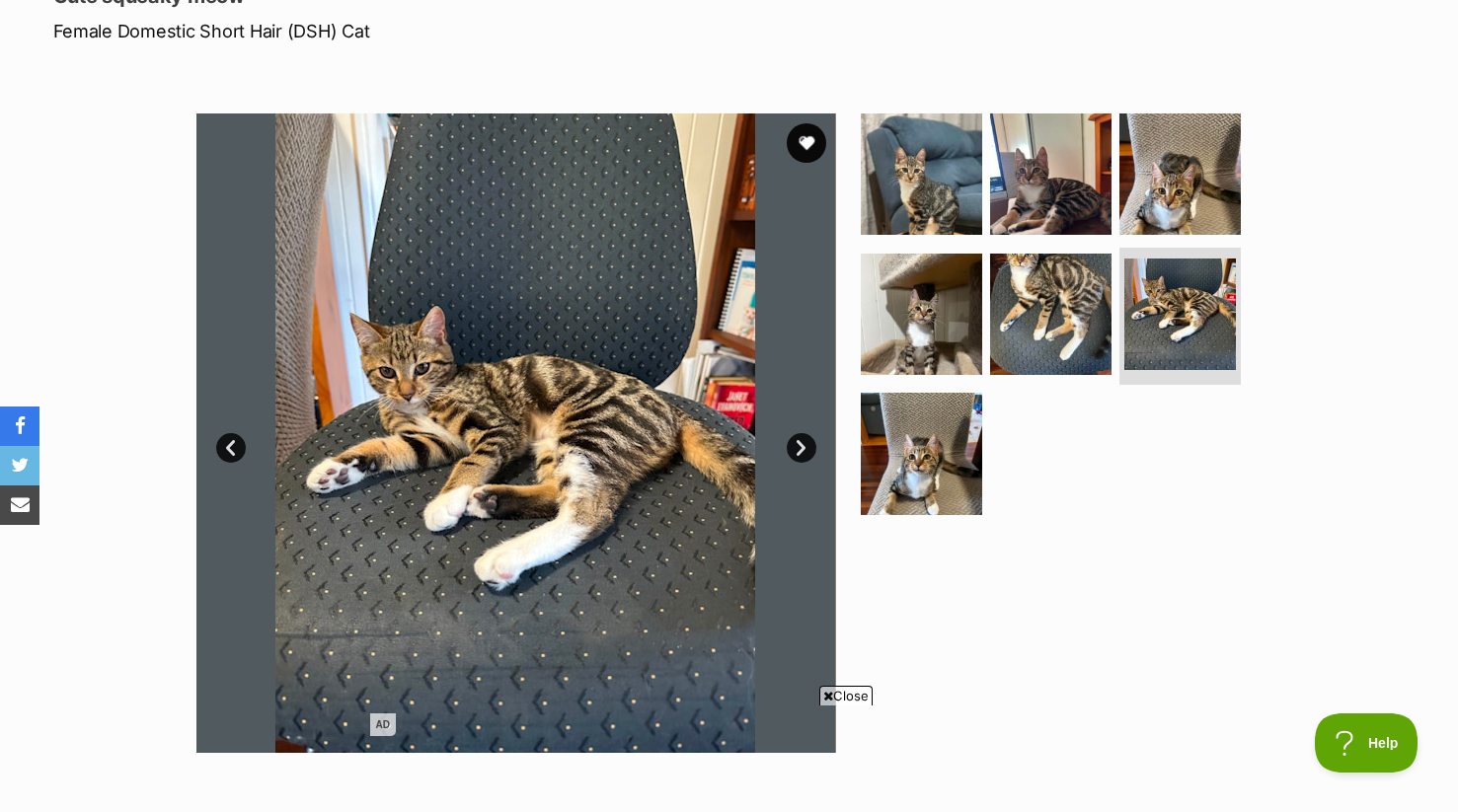 click on "Next" at bounding box center (802, 448) 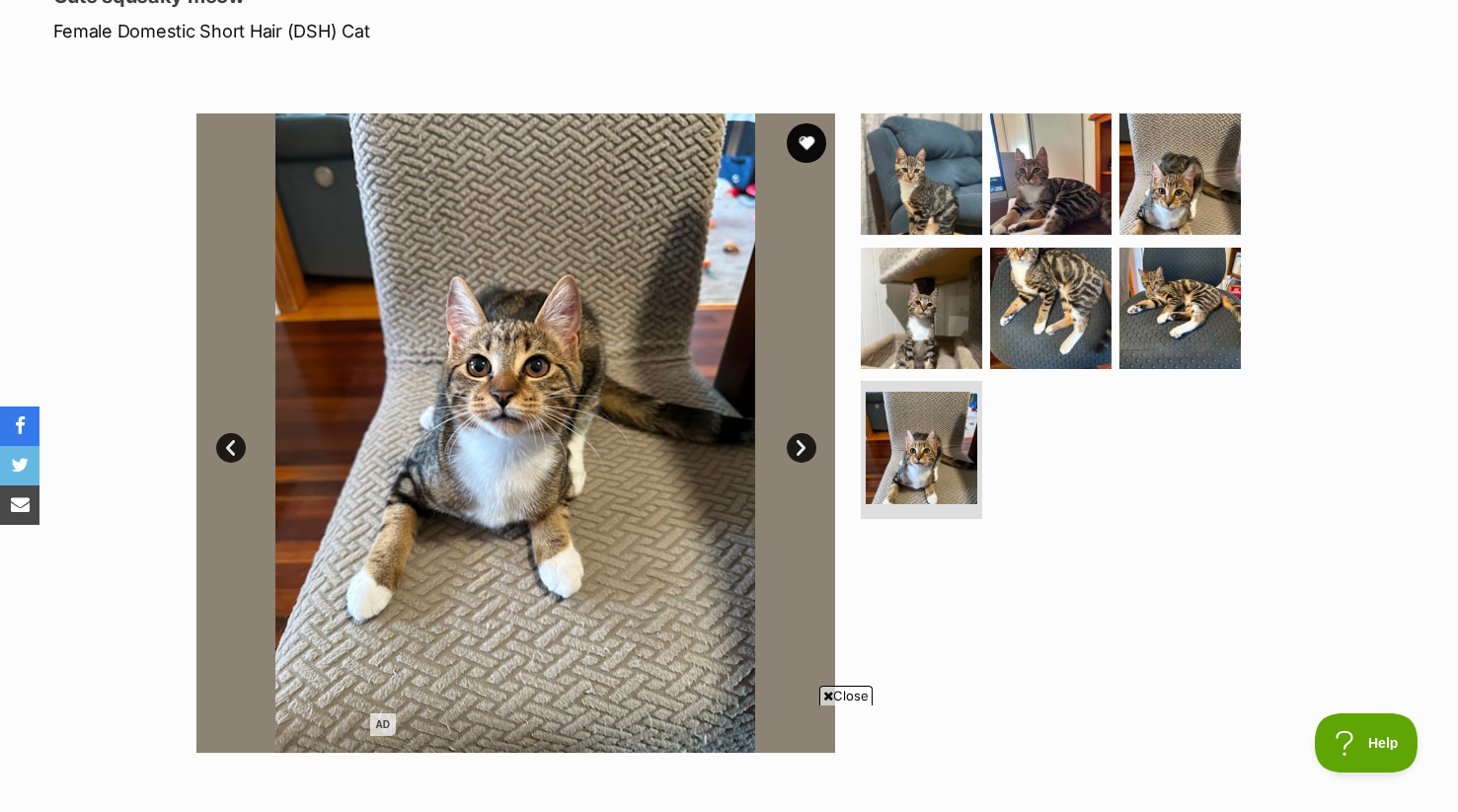 click on "Next" at bounding box center [802, 448] 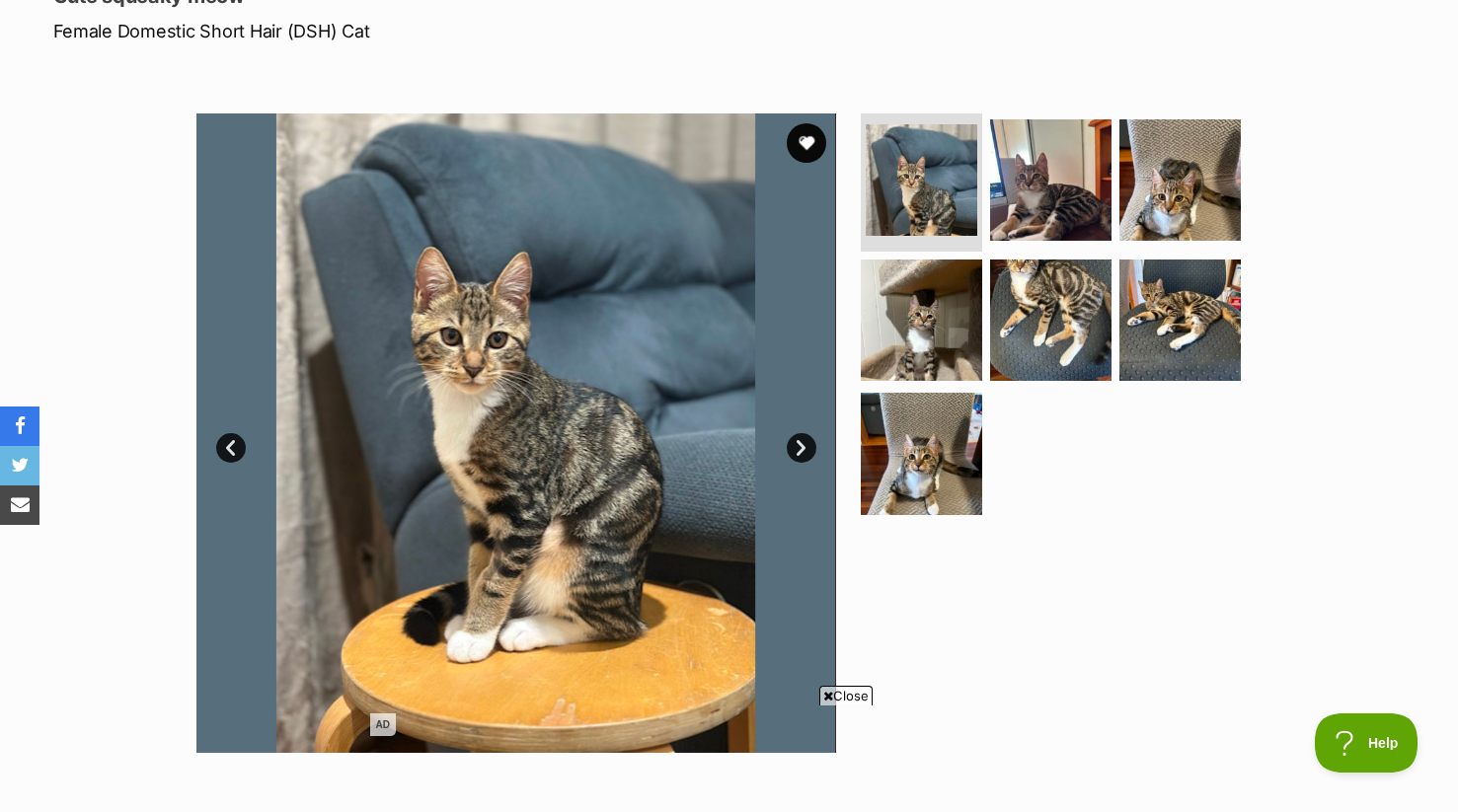 click on "Next" at bounding box center [802, 448] 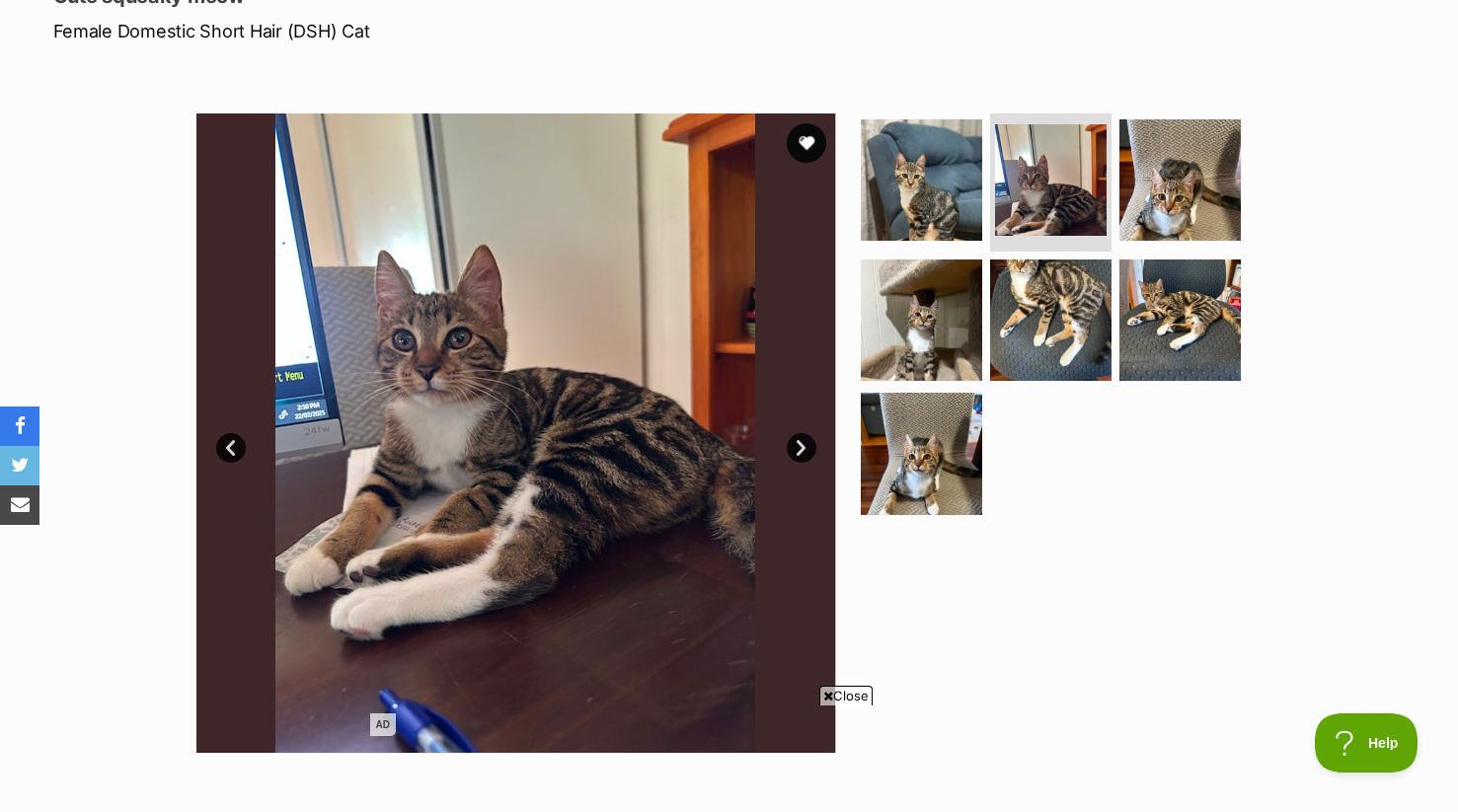 click on "Next" at bounding box center [802, 448] 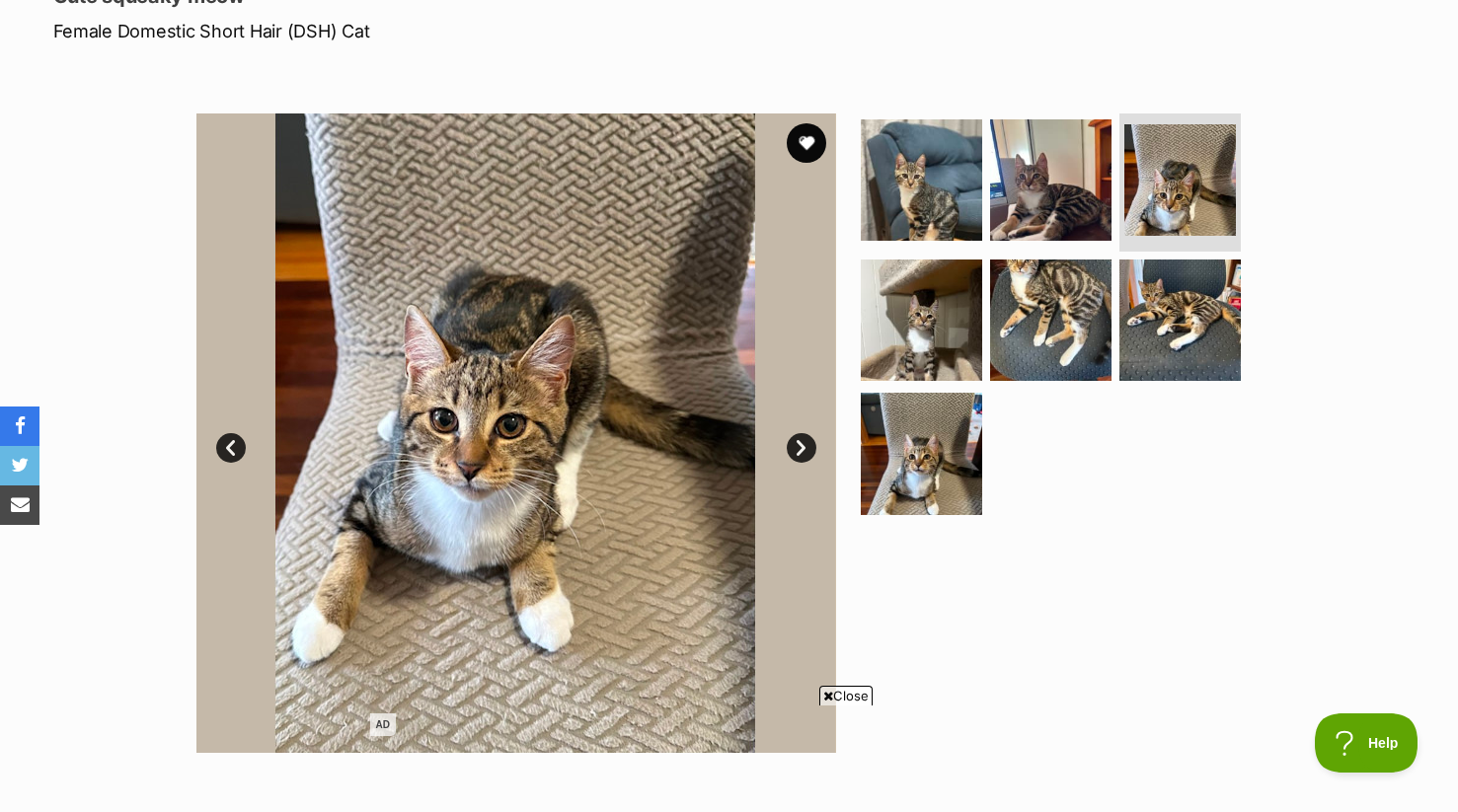 click on "Next" at bounding box center (802, 448) 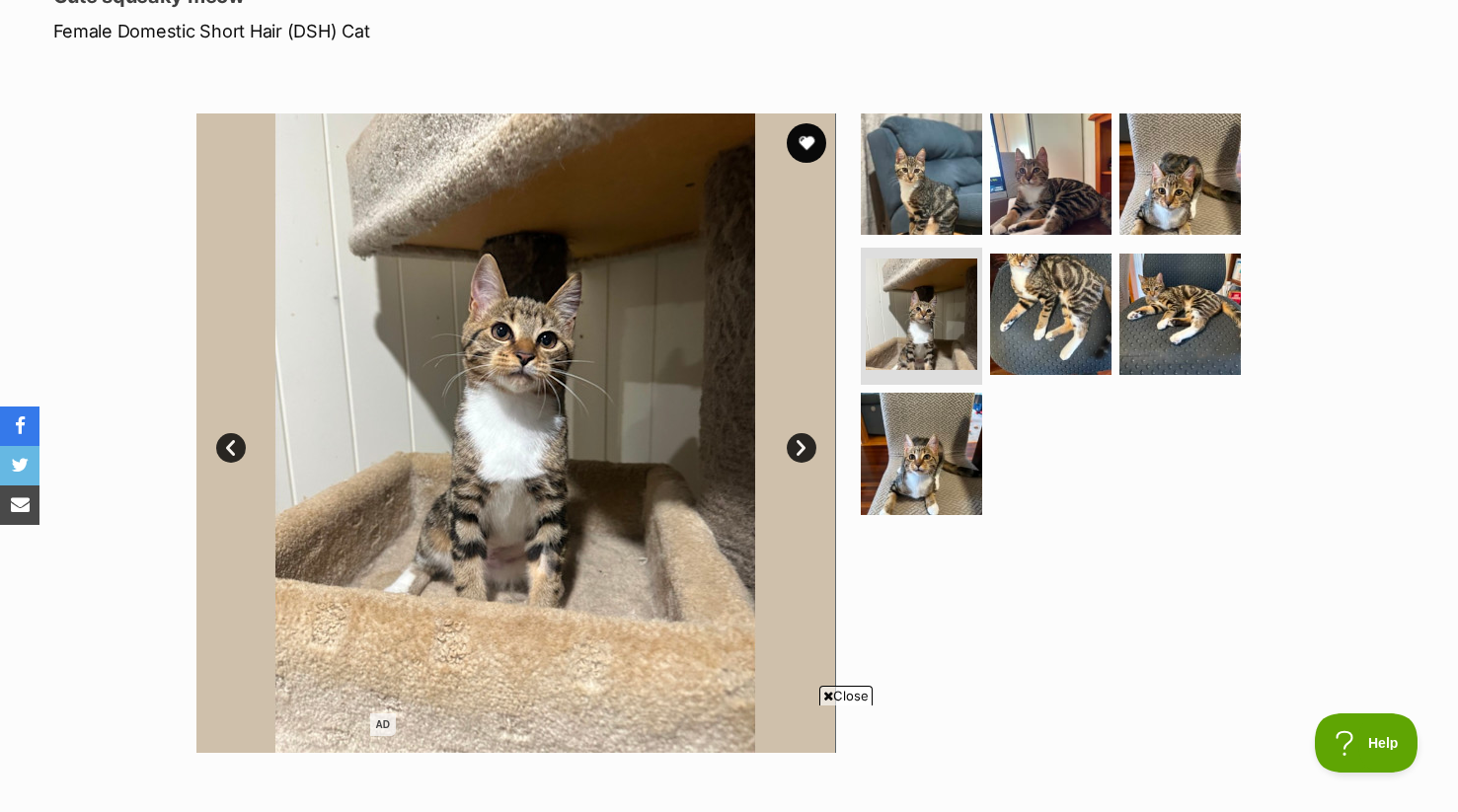 click on "Next" at bounding box center [802, 448] 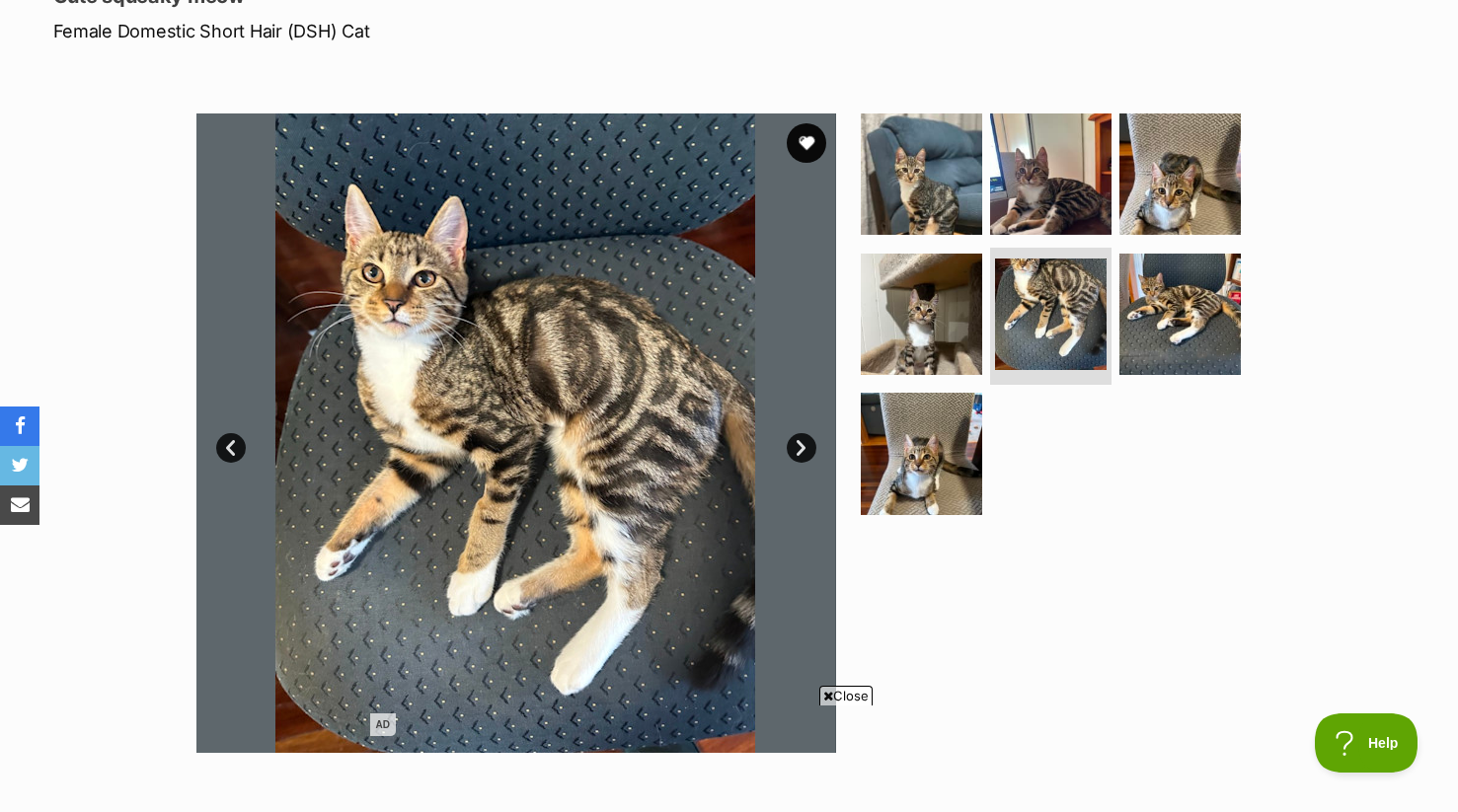 click on "Next" at bounding box center (802, 448) 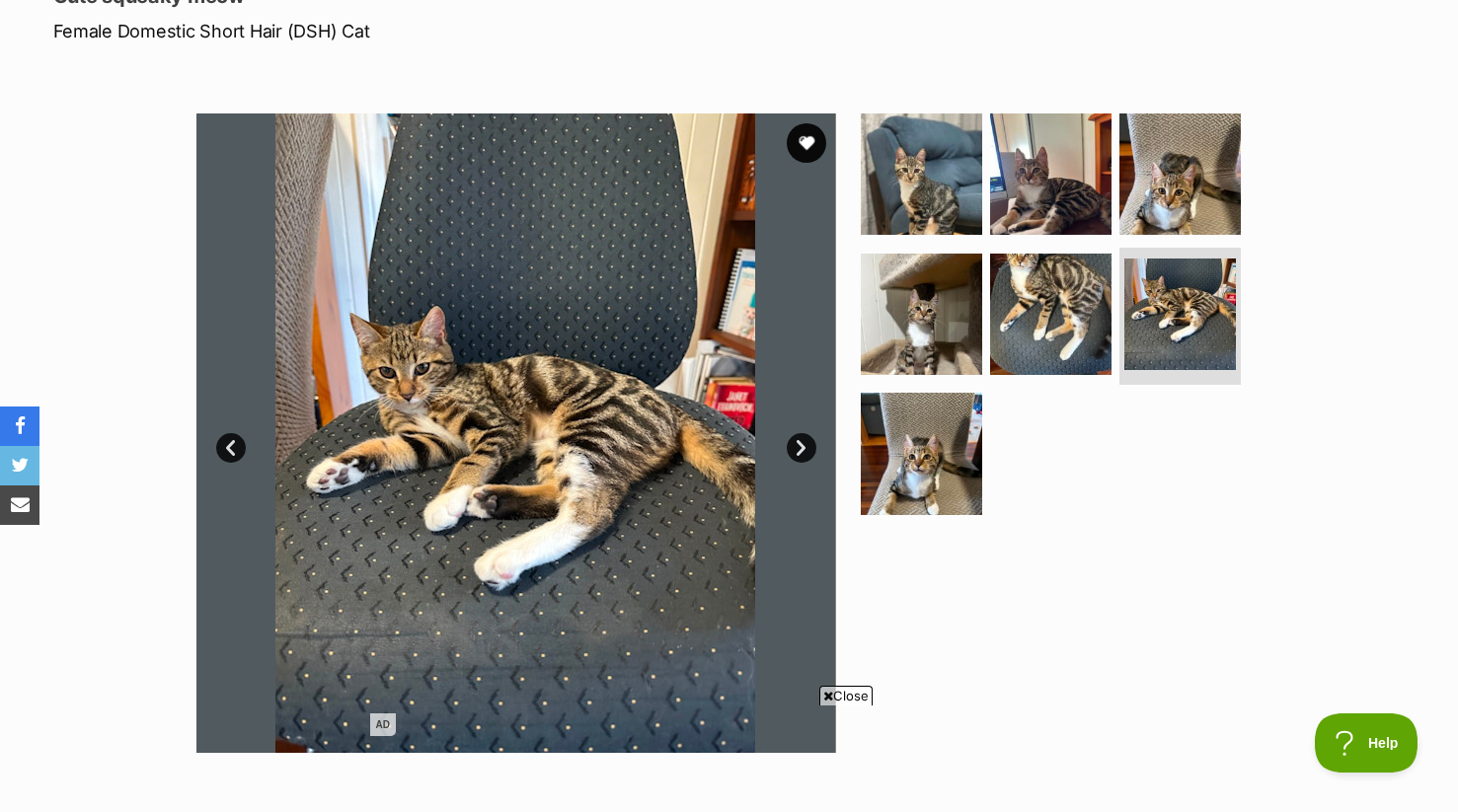 click on "Next" at bounding box center (802, 448) 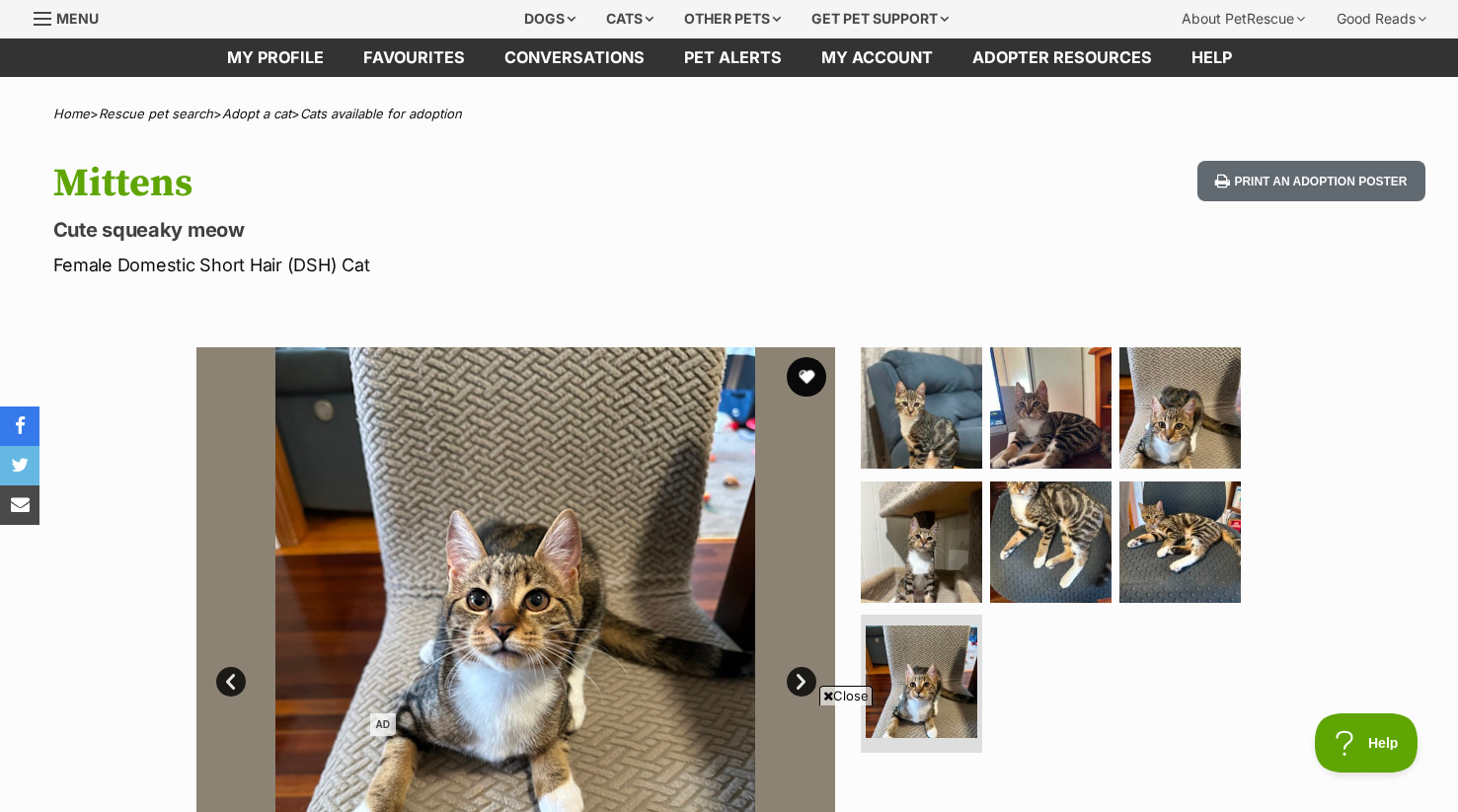 scroll, scrollTop: 380, scrollLeft: 0, axis: vertical 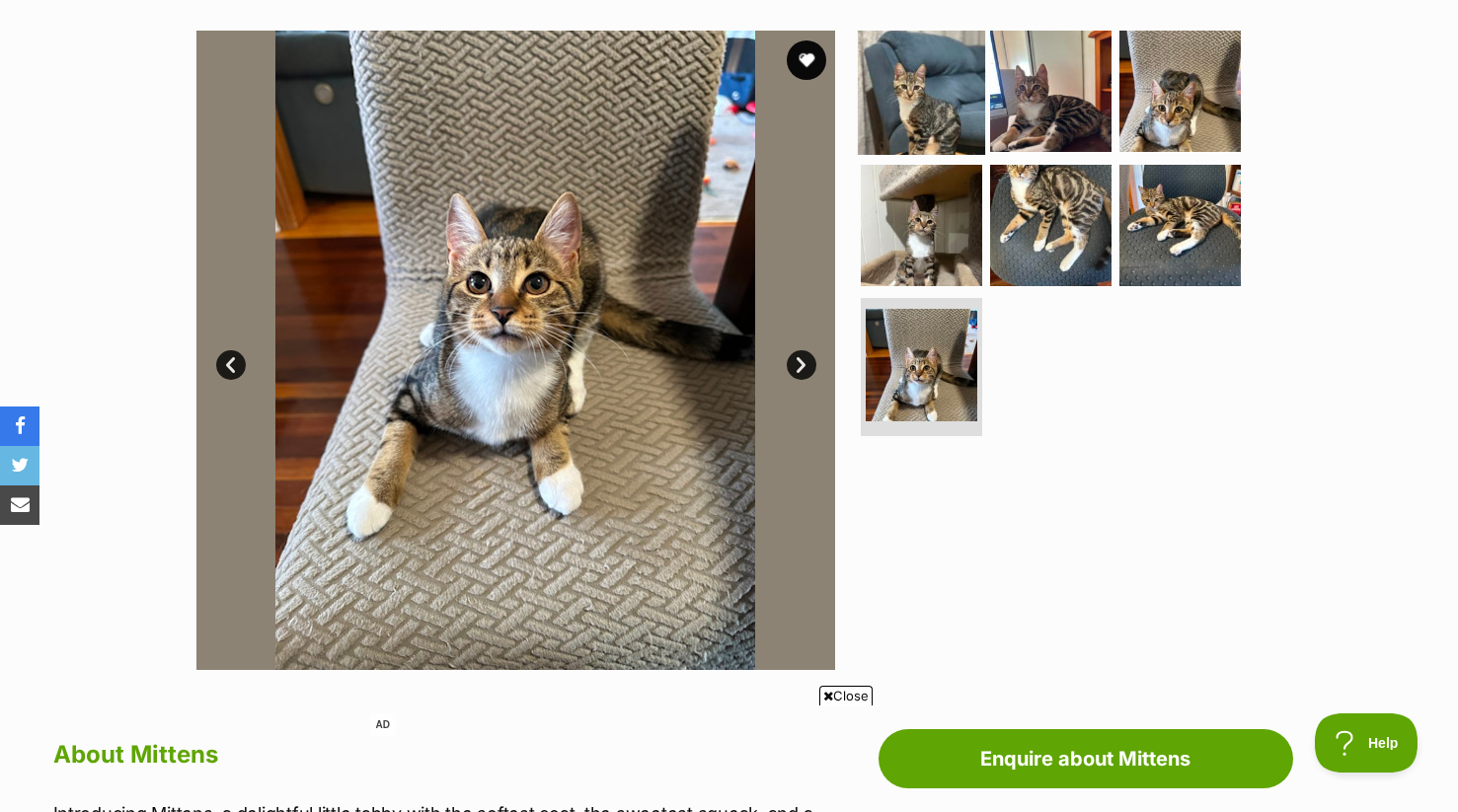 click at bounding box center [921, 91] 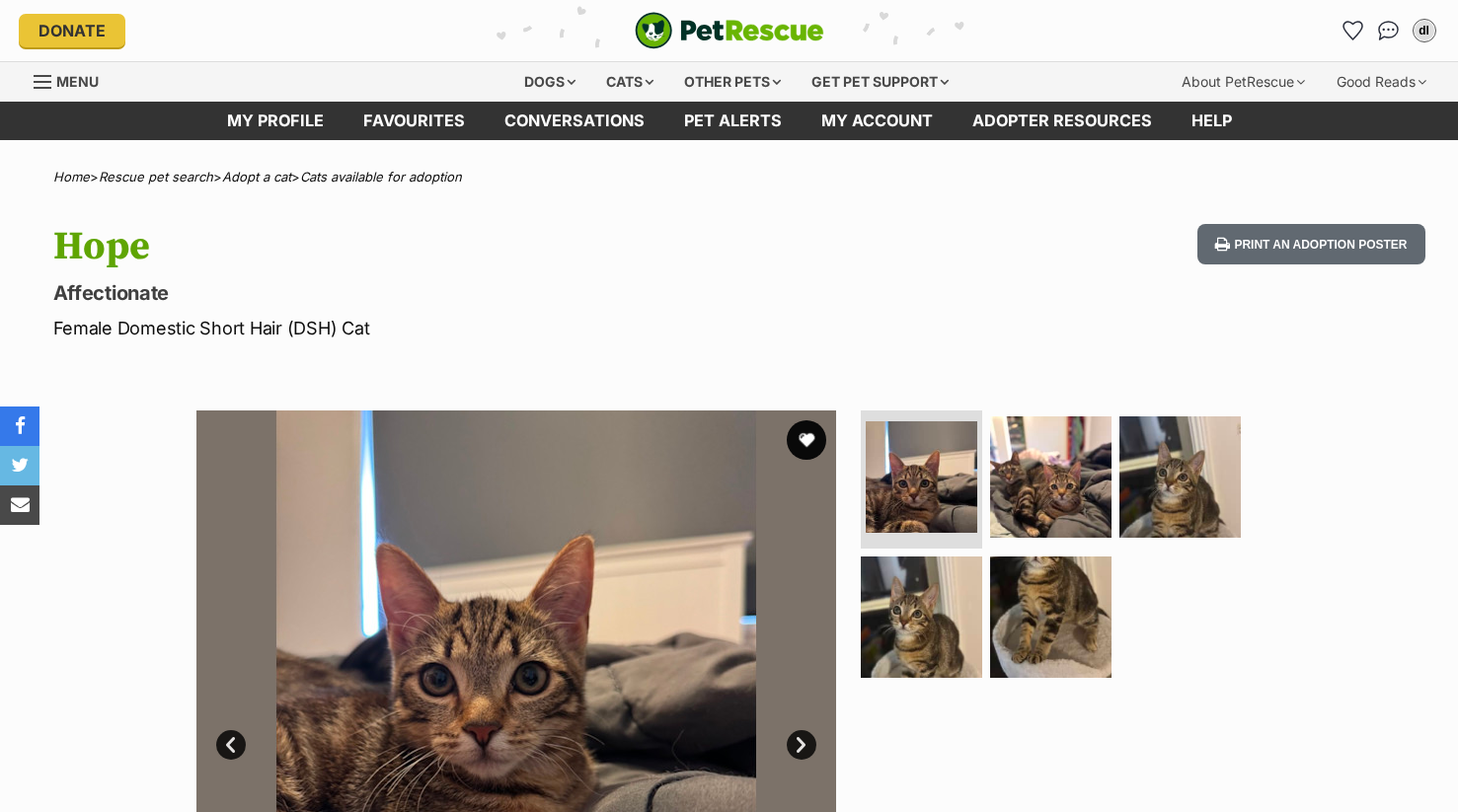 scroll, scrollTop: 0, scrollLeft: 0, axis: both 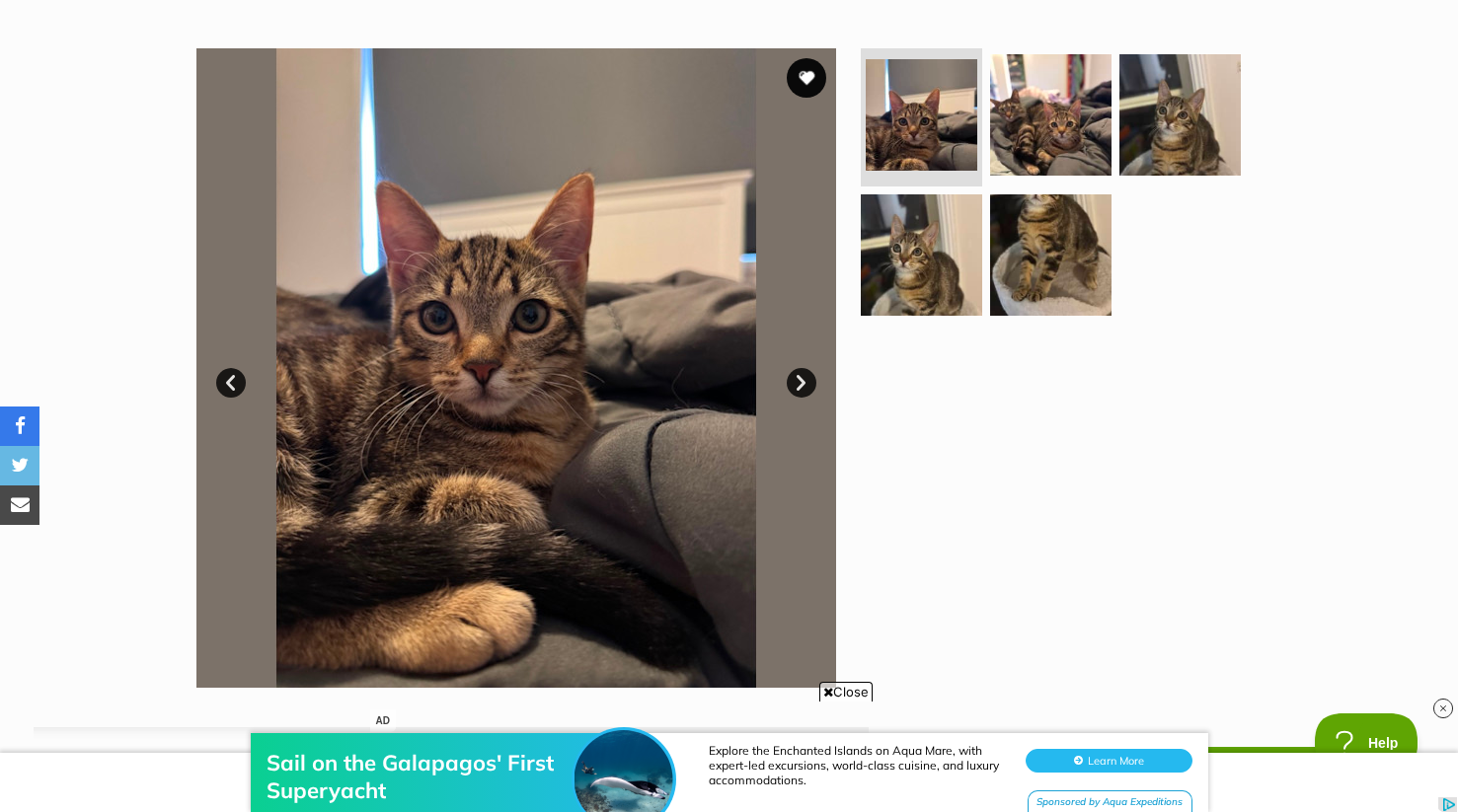 click on "Next" at bounding box center [802, 383] 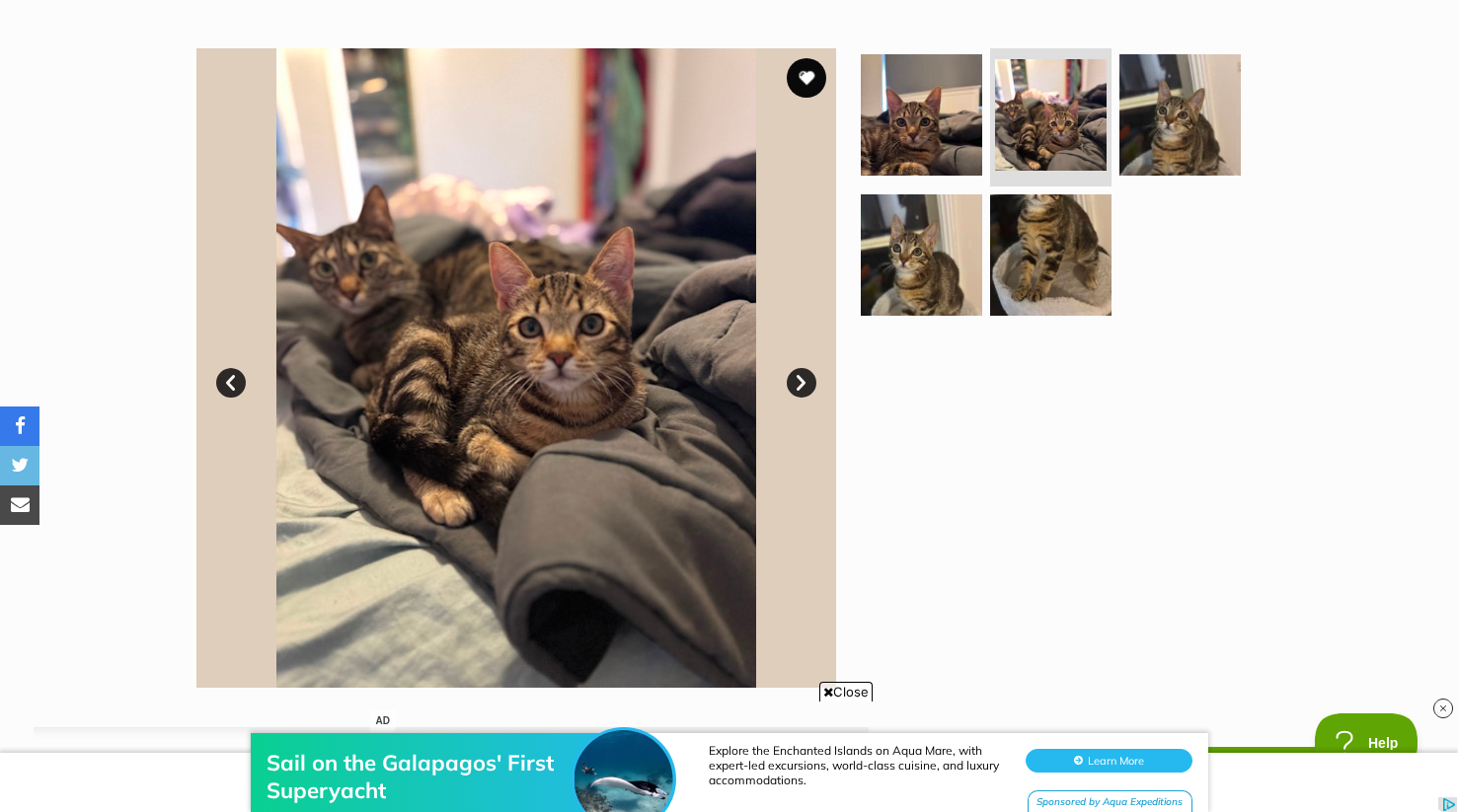 click on "Next" at bounding box center (802, 383) 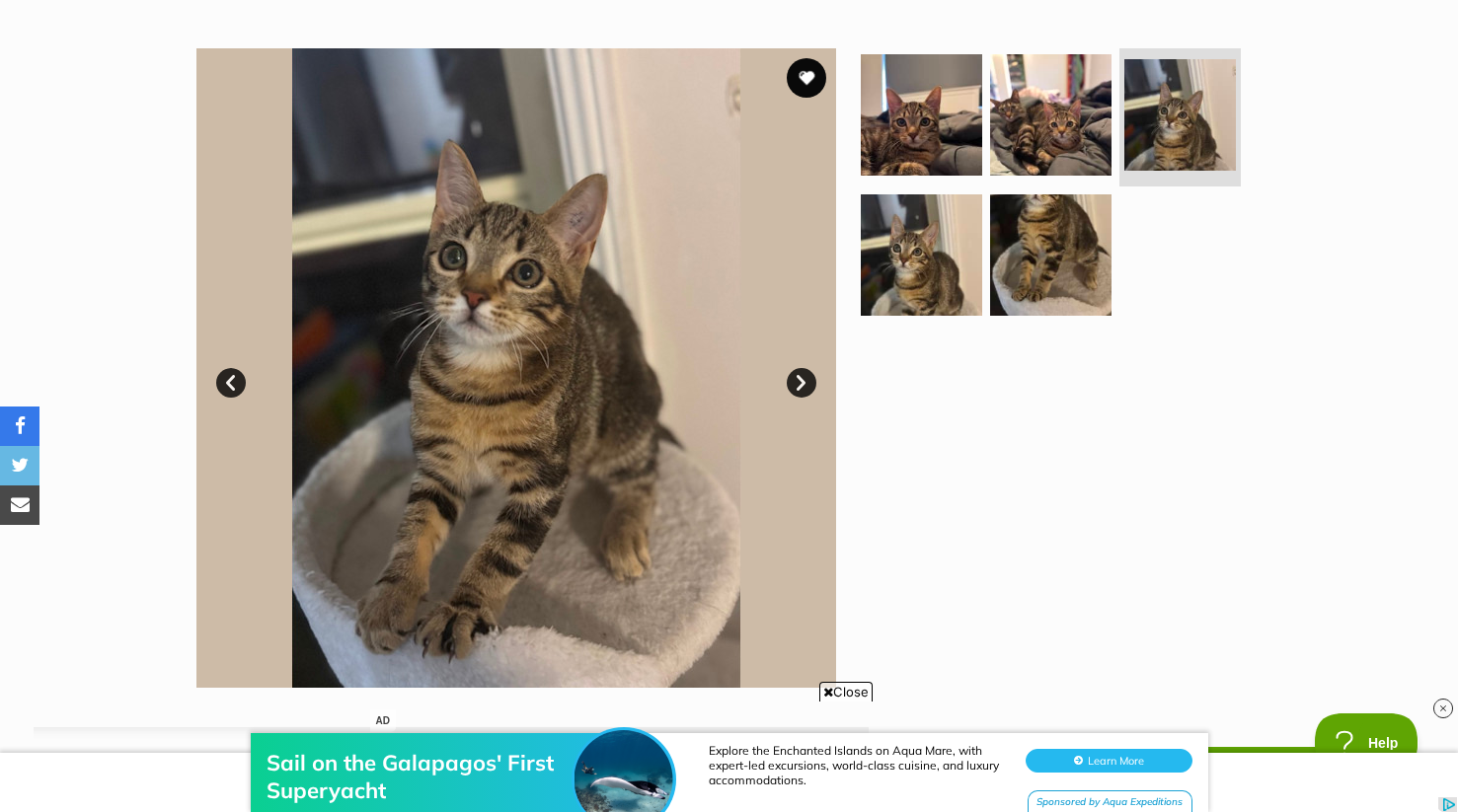 click on "Next" at bounding box center [802, 383] 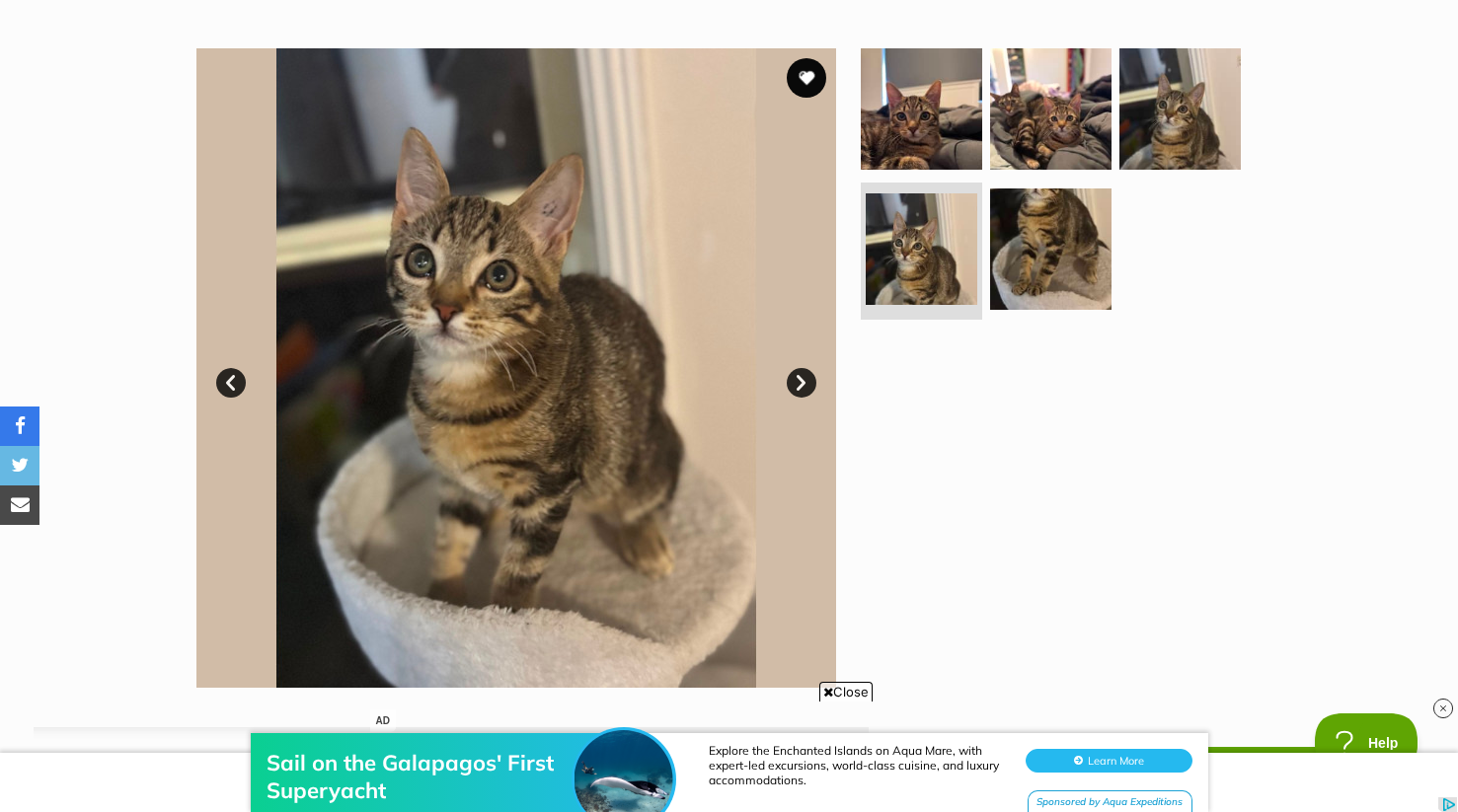 click on "Next" at bounding box center [802, 383] 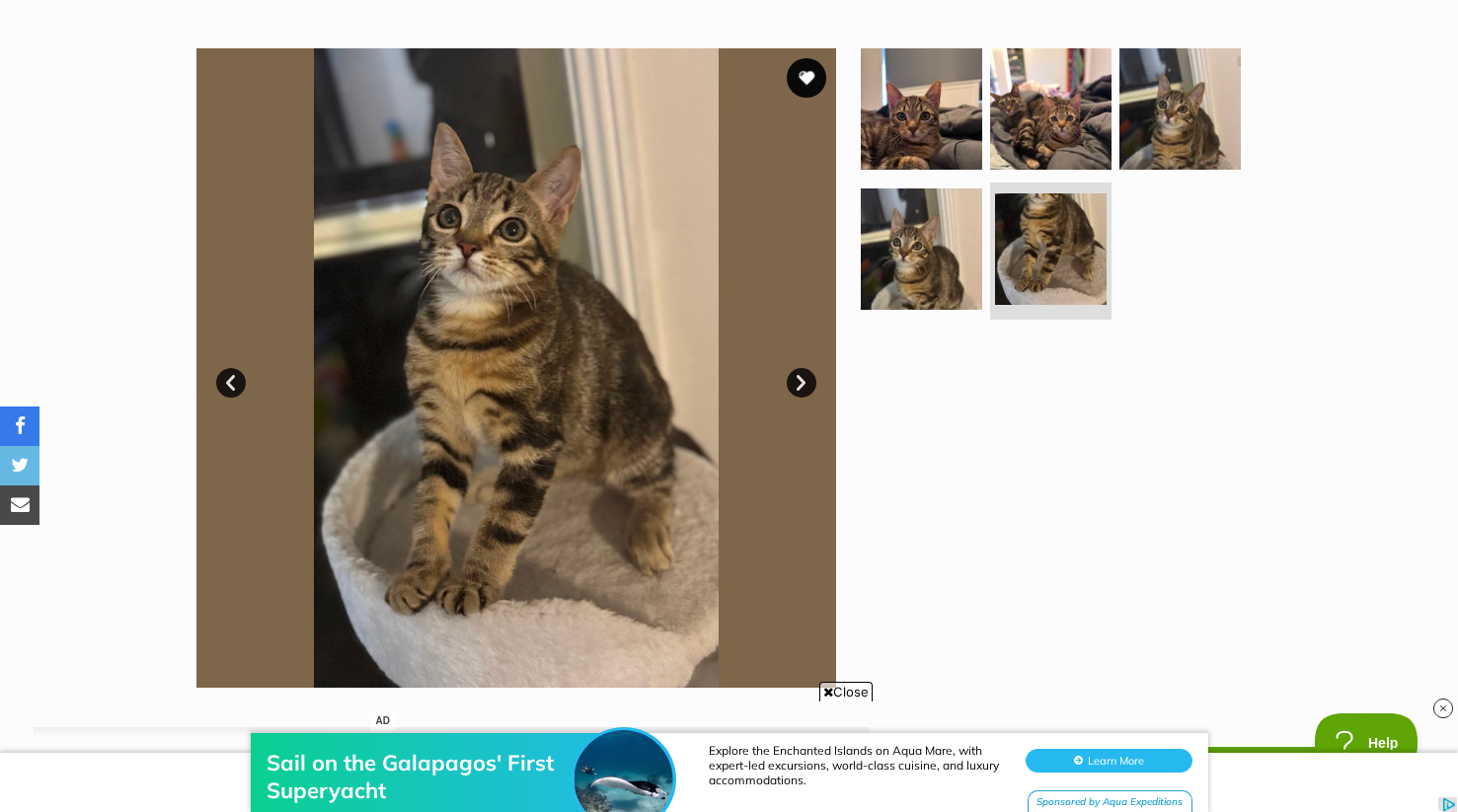 click on "Next" at bounding box center (802, 383) 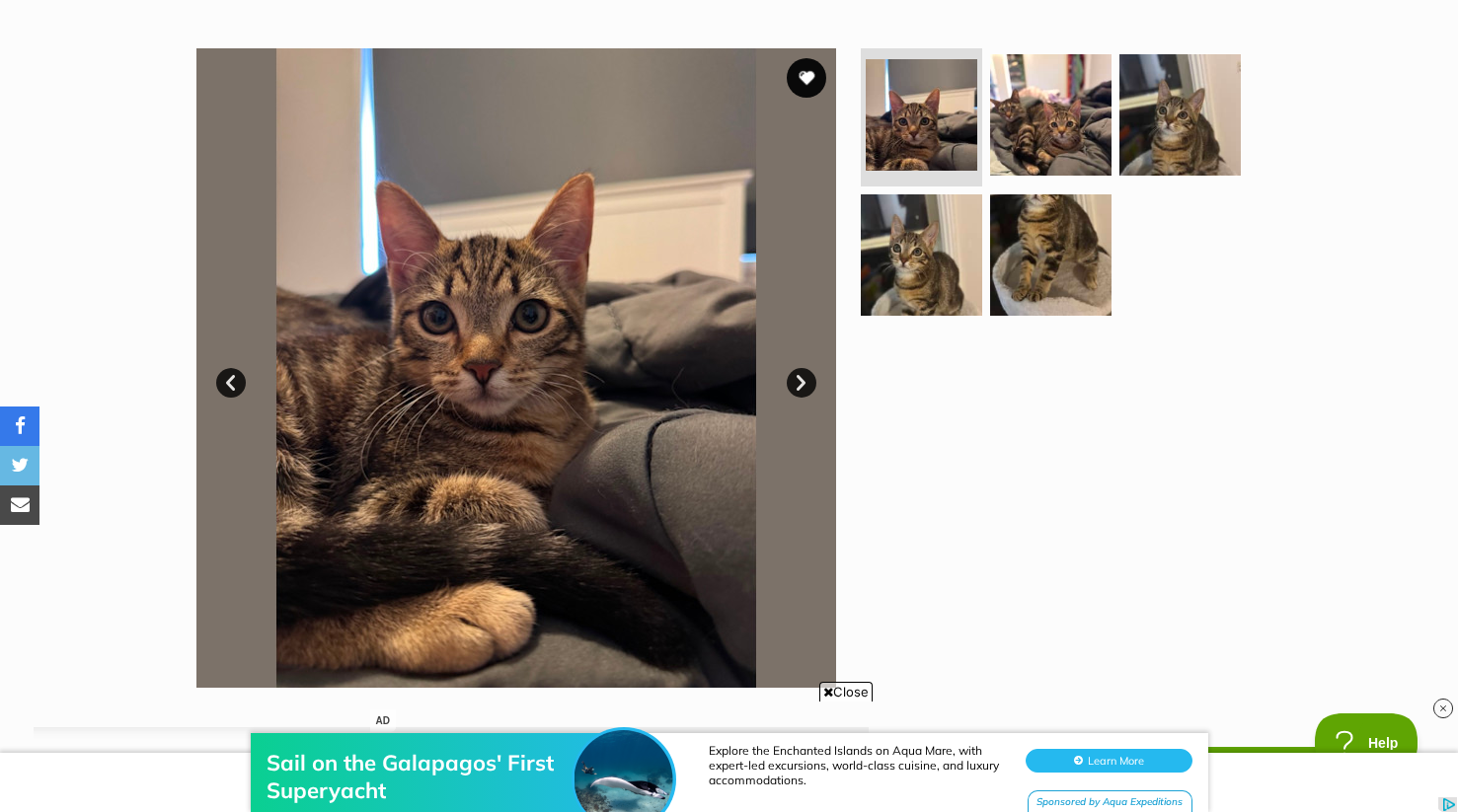 click on "Next" at bounding box center (802, 383) 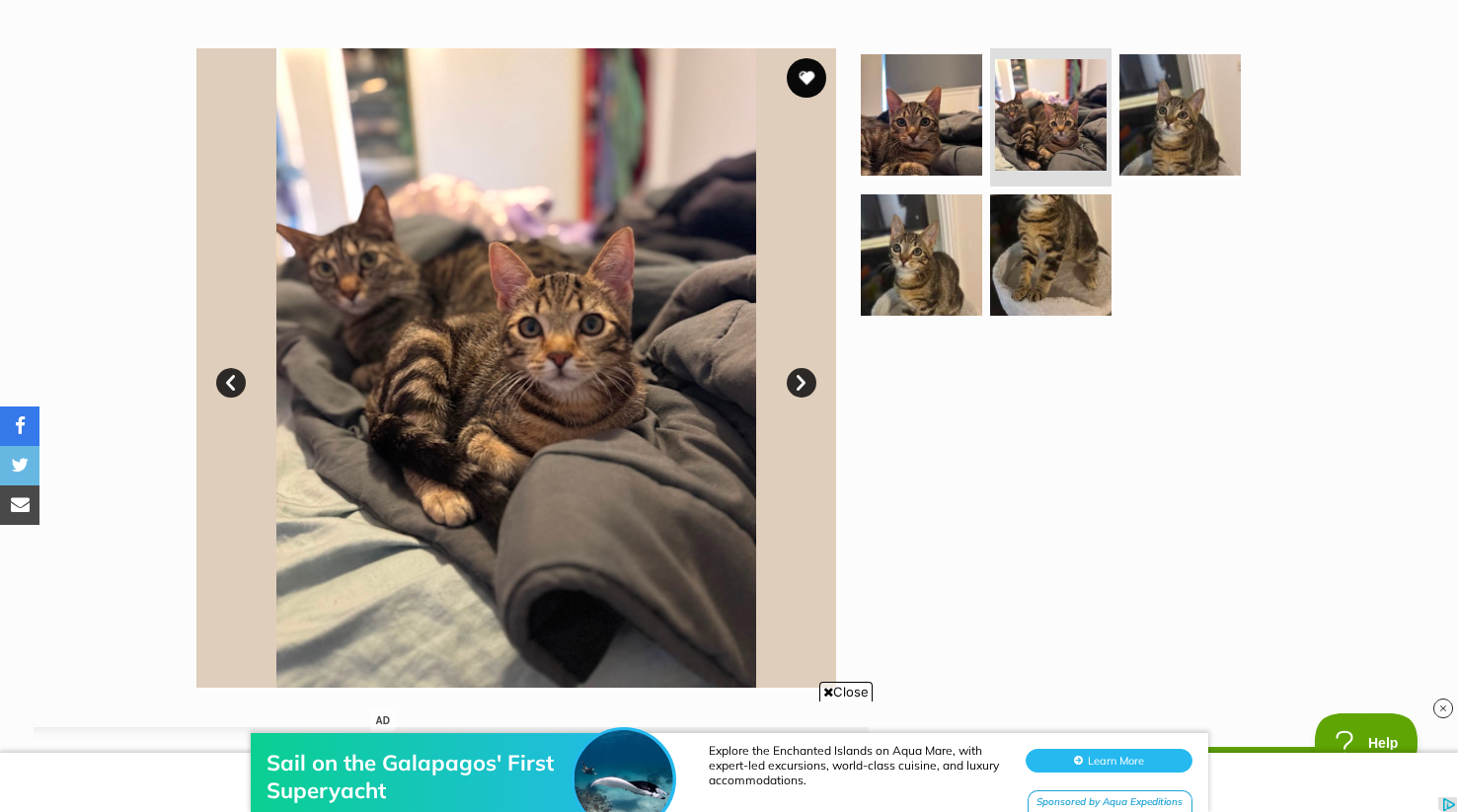 click on "Next" at bounding box center (802, 383) 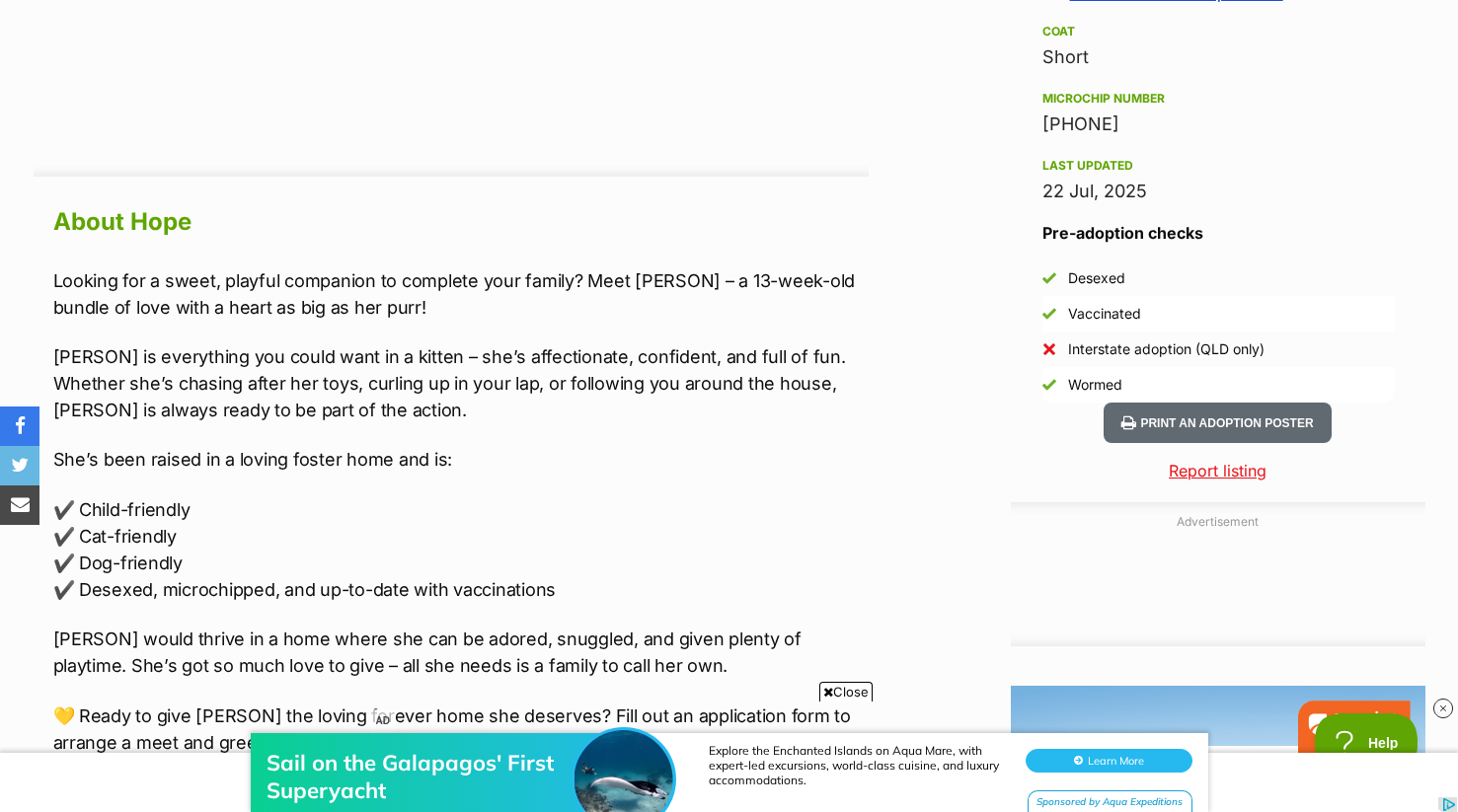scroll, scrollTop: 1661, scrollLeft: 0, axis: vertical 